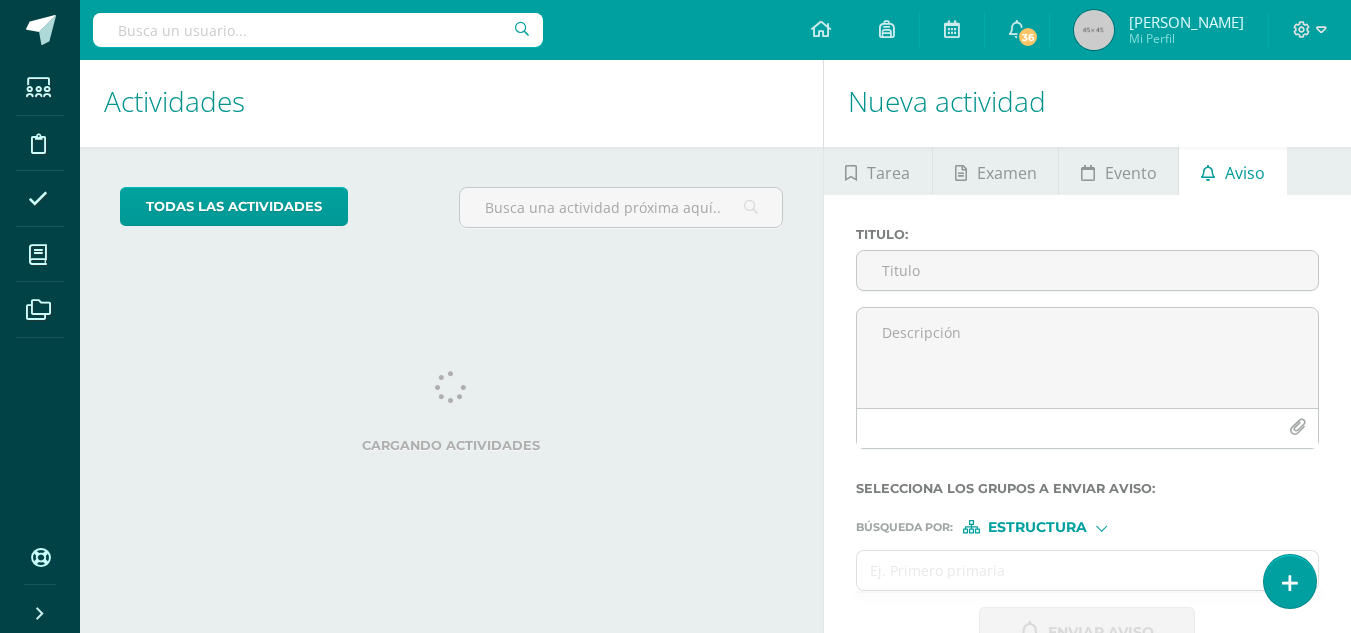 scroll, scrollTop: 0, scrollLeft: 0, axis: both 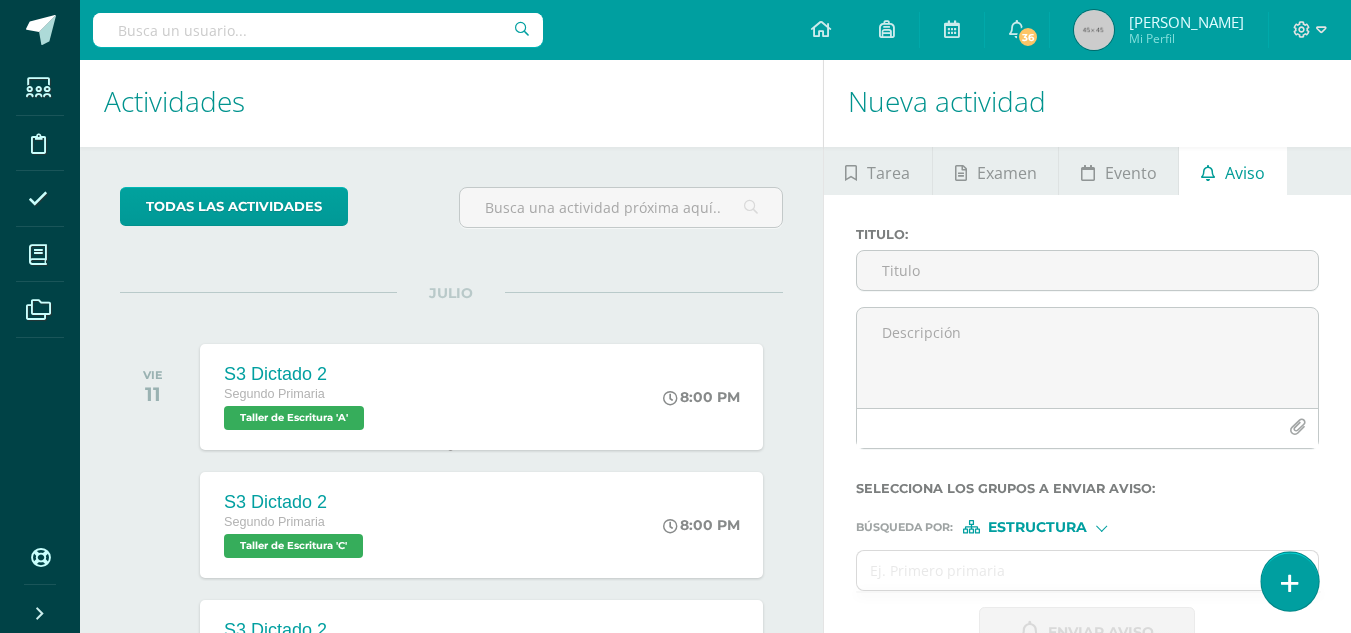 click at bounding box center [1289, 581] 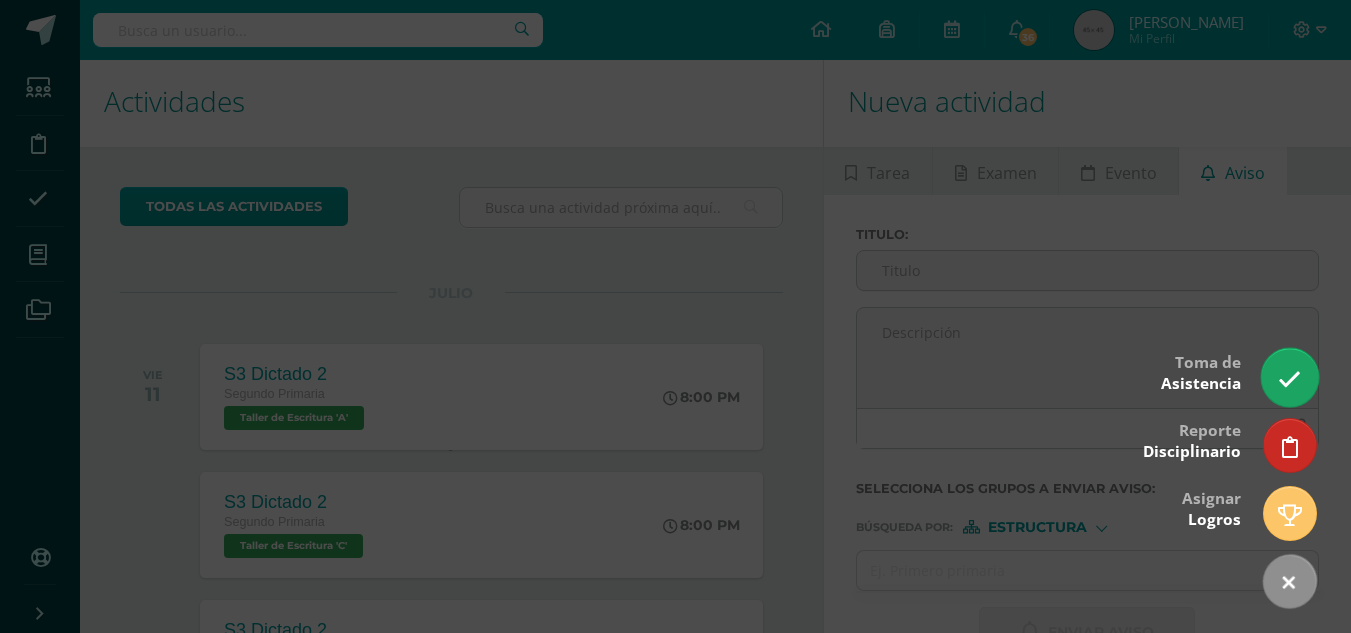 scroll, scrollTop: 520, scrollLeft: 0, axis: vertical 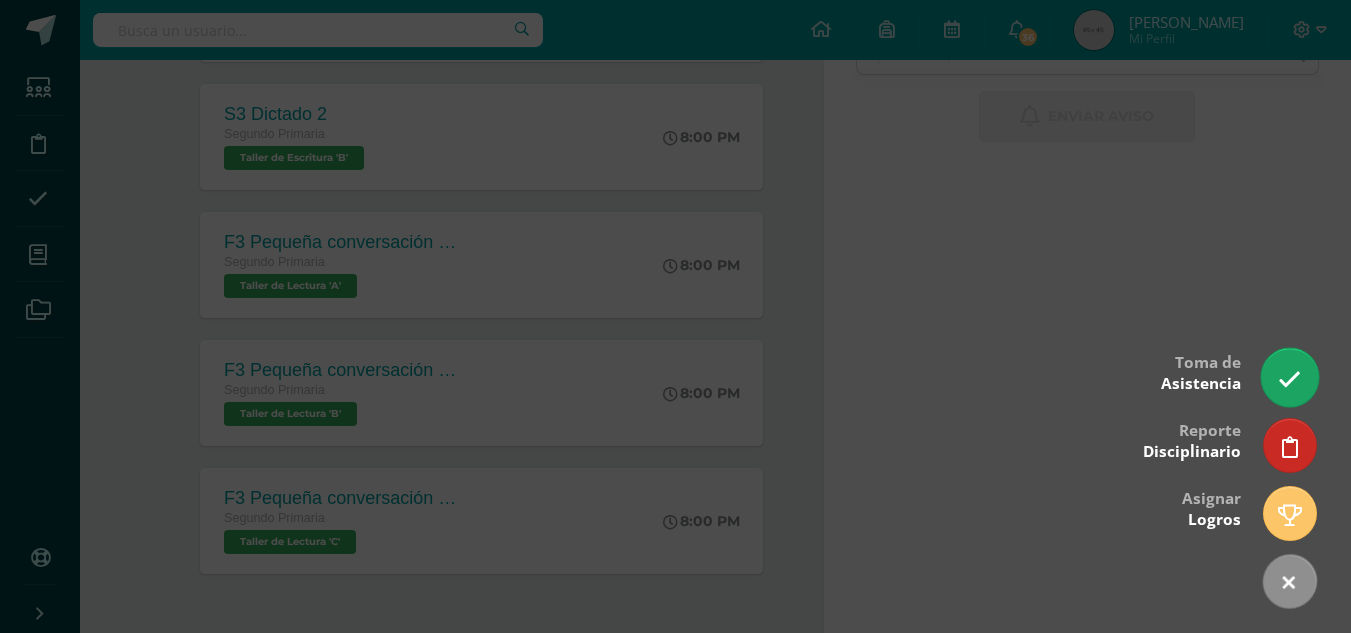 click at bounding box center (1289, 379) 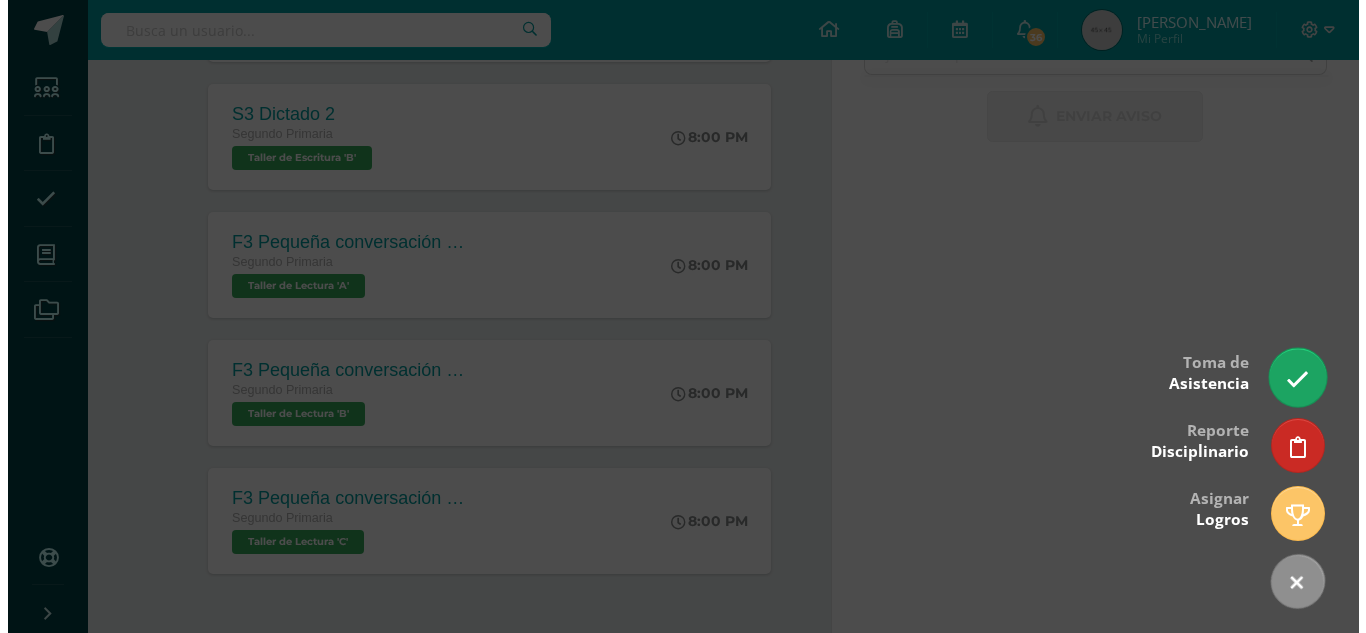 scroll, scrollTop: 0, scrollLeft: 0, axis: both 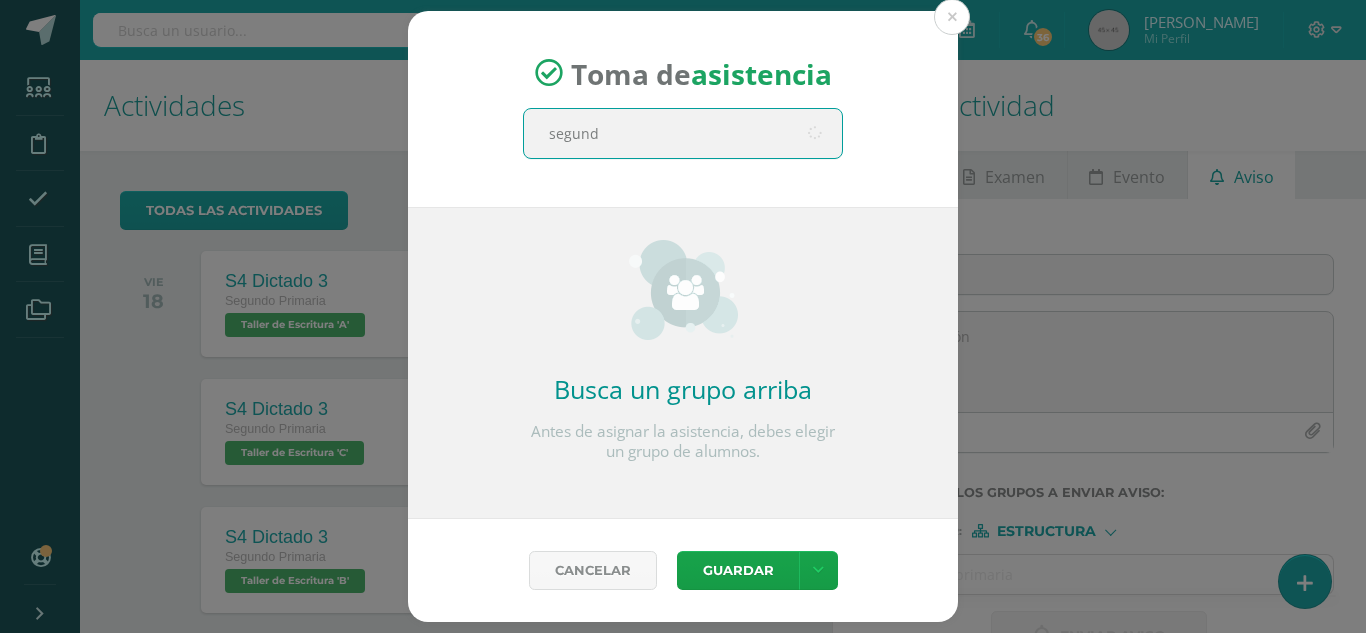 type on "segundo" 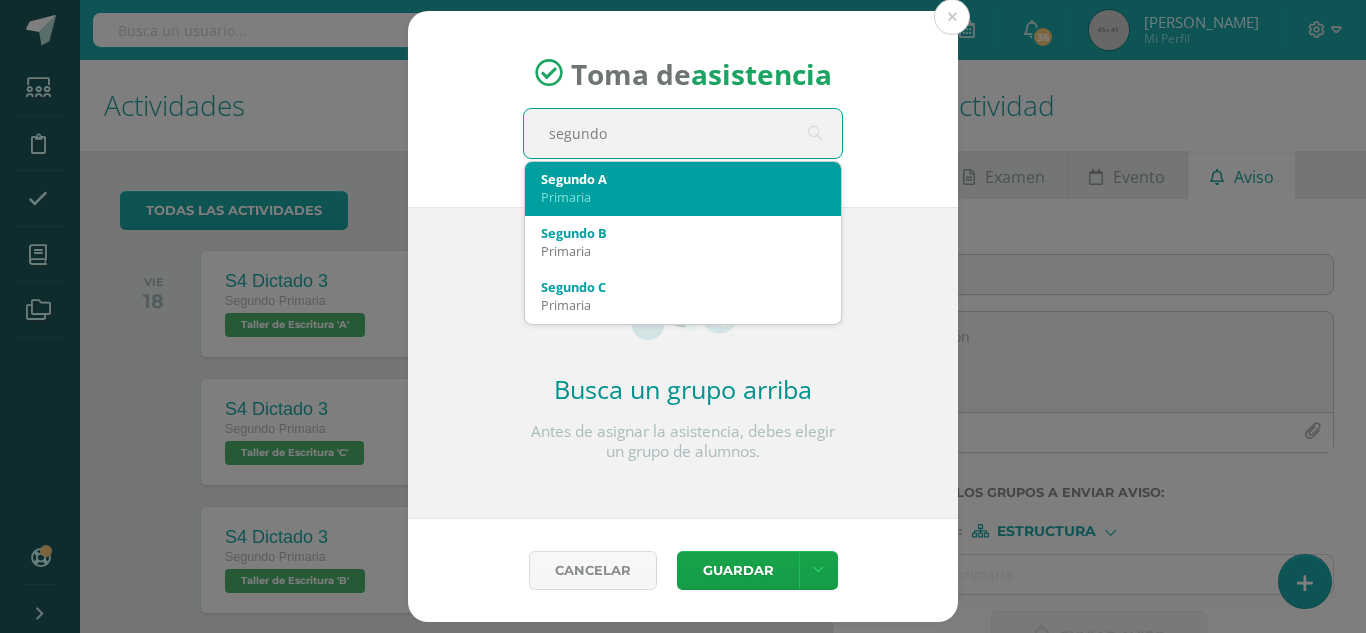 click on "Segundo A" at bounding box center [683, 179] 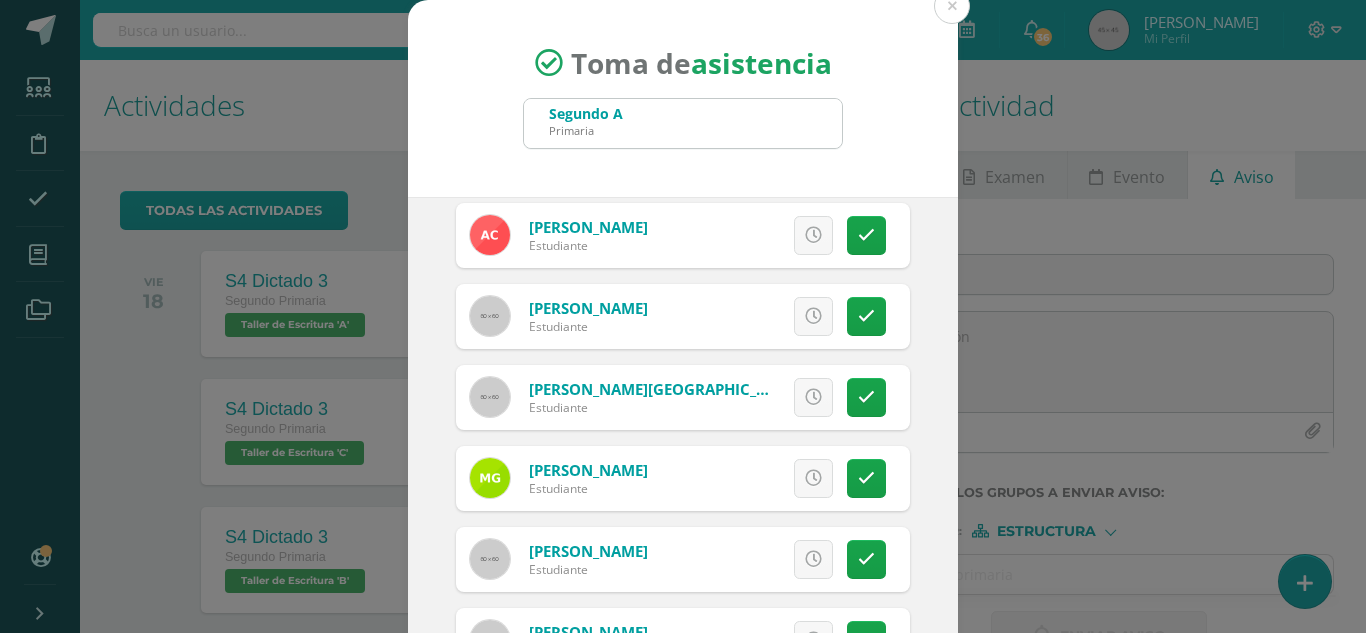 scroll, scrollTop: 200, scrollLeft: 0, axis: vertical 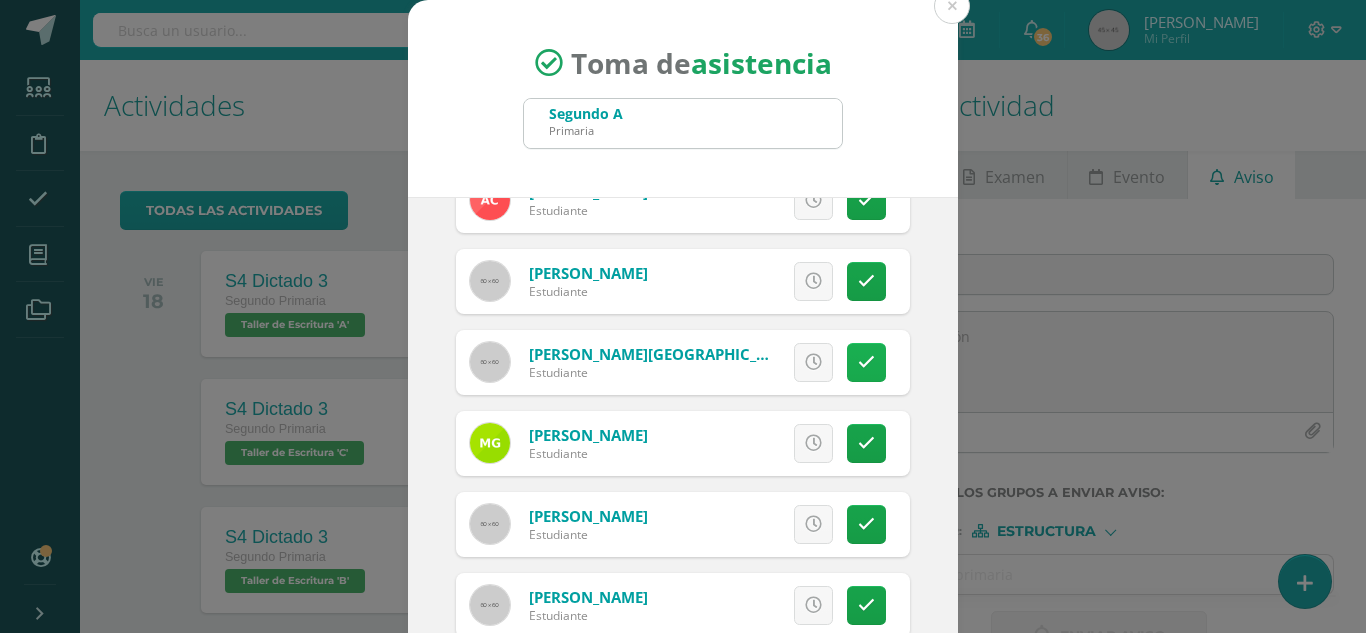 click at bounding box center (866, 362) 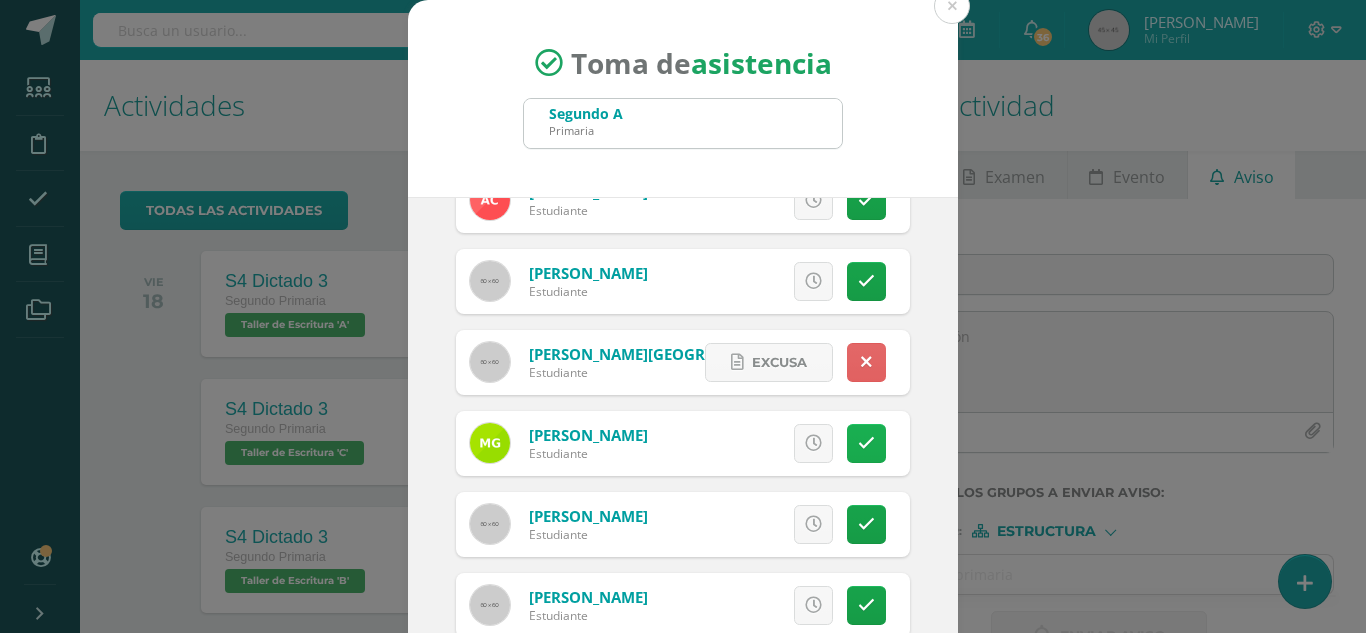 click at bounding box center (866, 443) 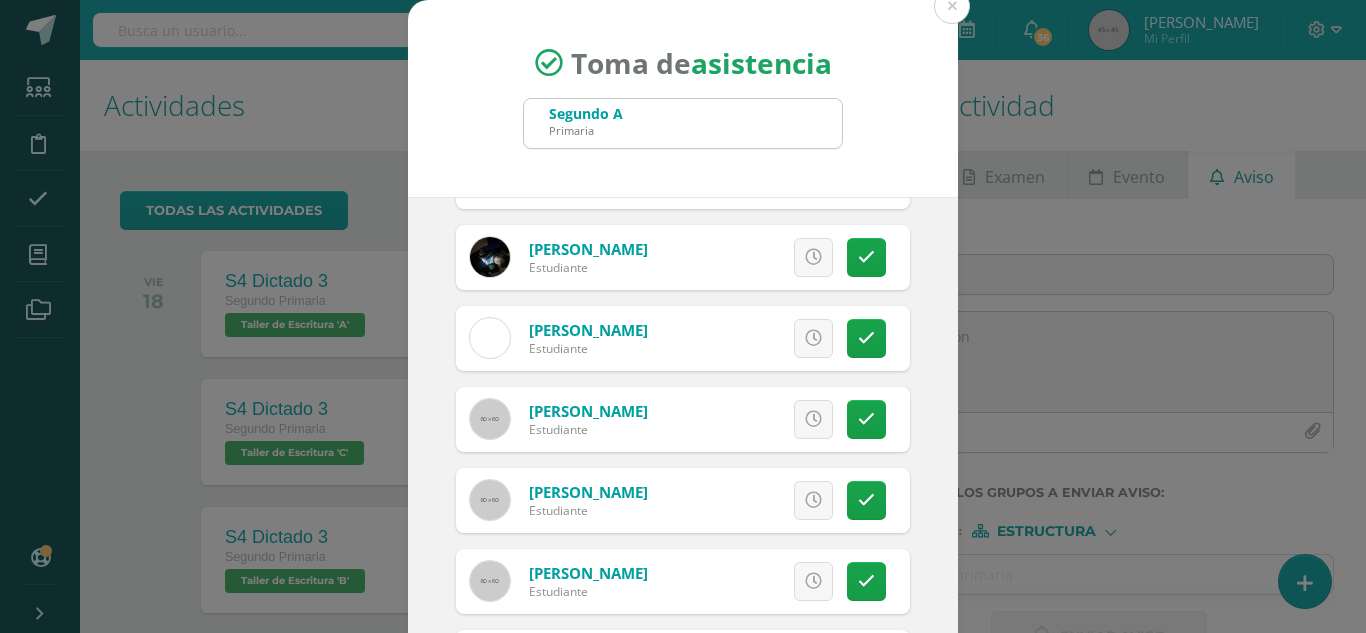 scroll, scrollTop: 1000, scrollLeft: 0, axis: vertical 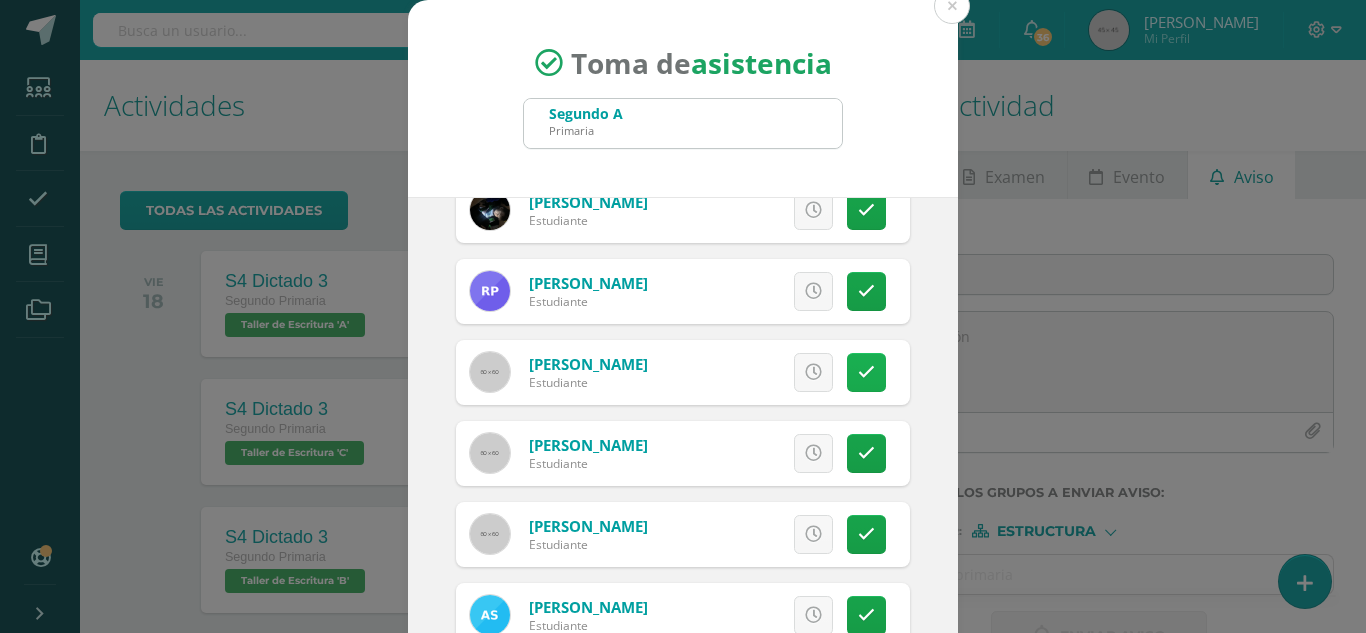 click at bounding box center (866, 372) 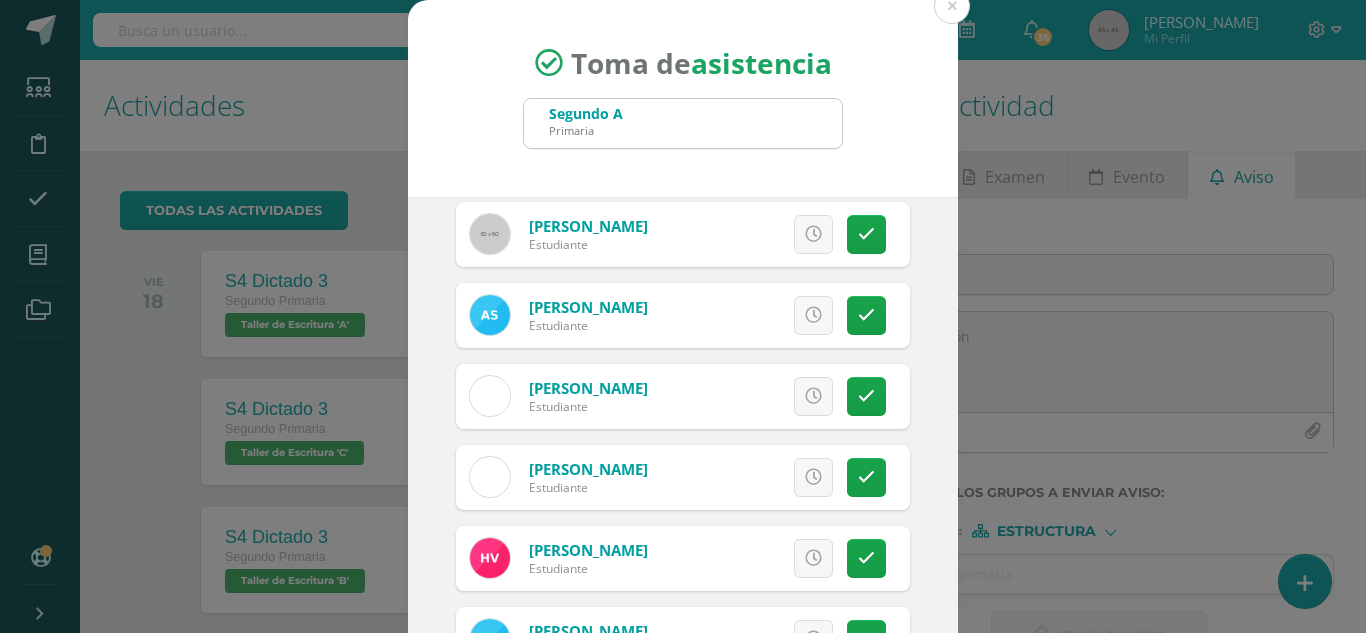scroll, scrollTop: 1352, scrollLeft: 0, axis: vertical 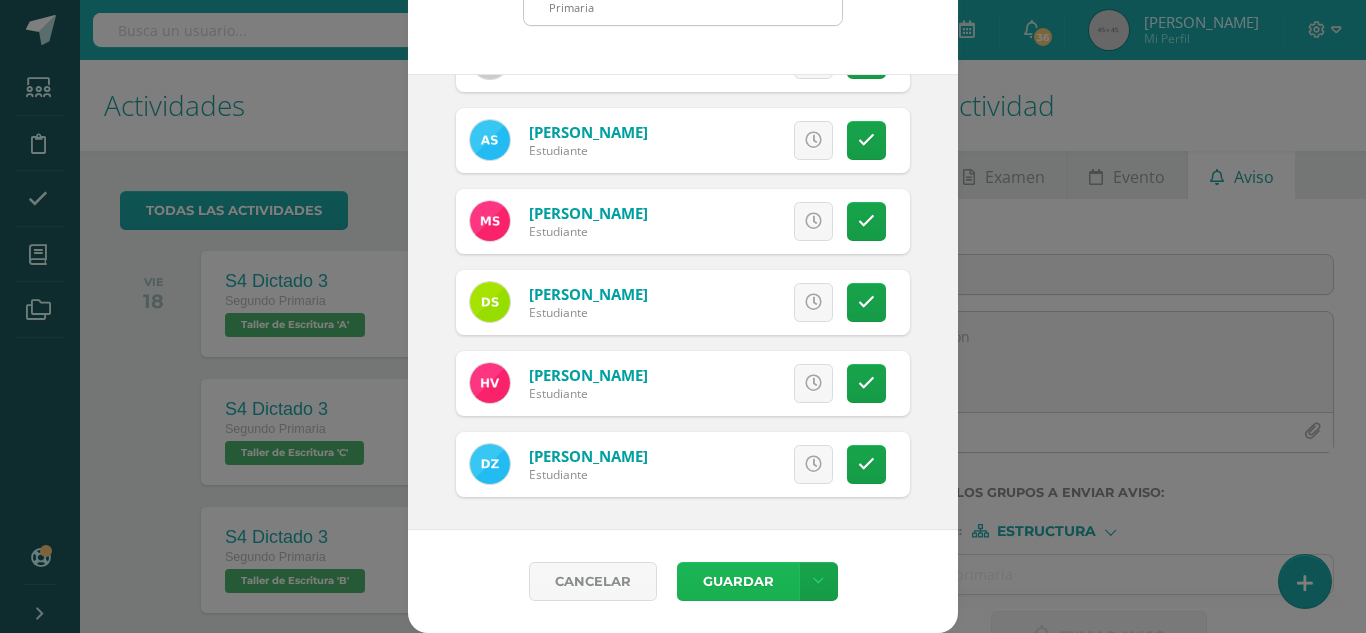 click on "Guardar" at bounding box center (738, 581) 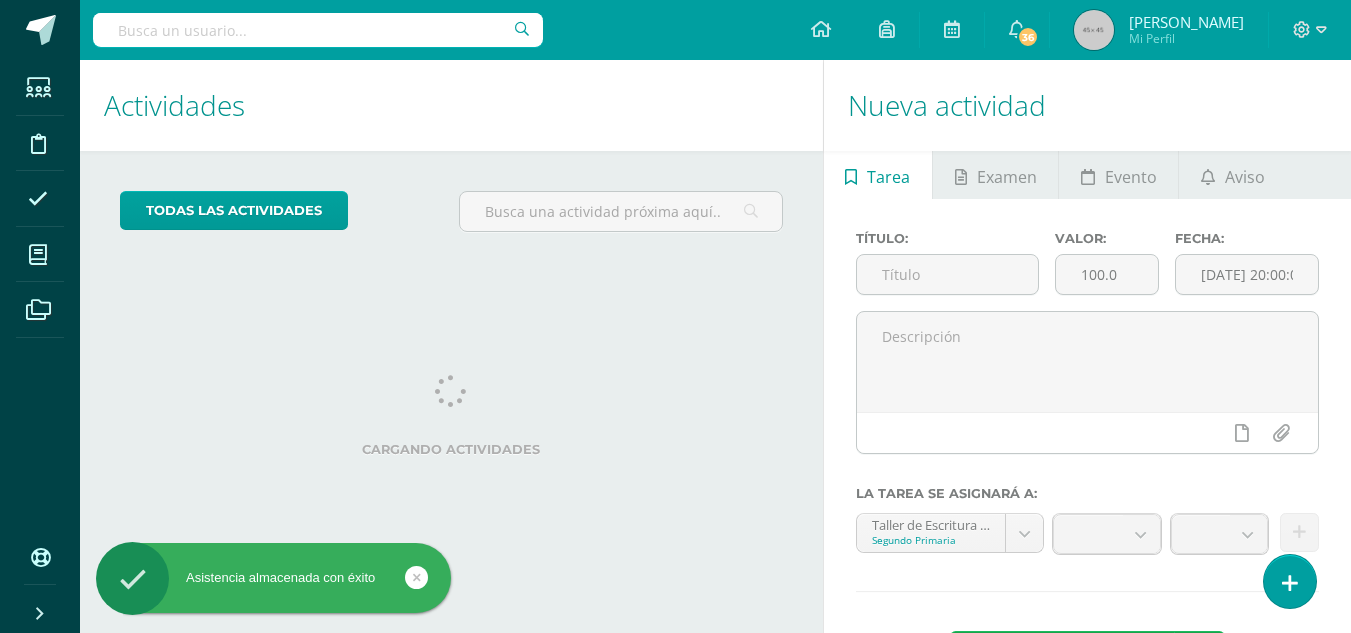scroll, scrollTop: 0, scrollLeft: 0, axis: both 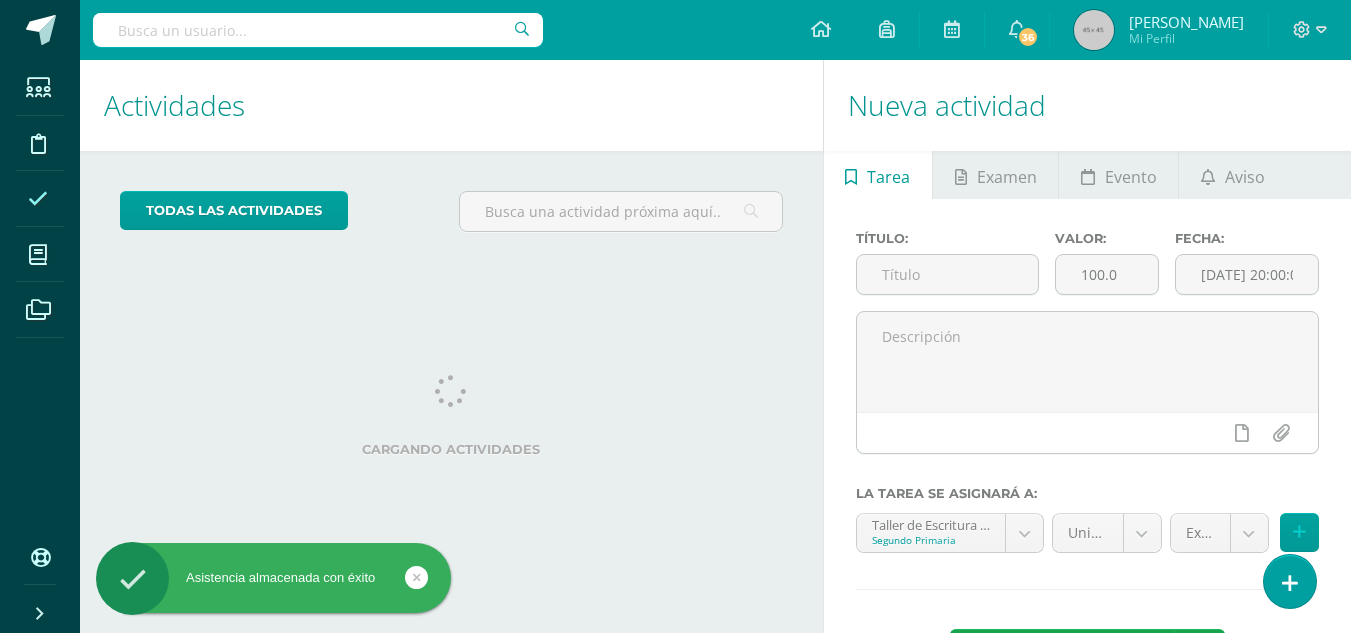 click at bounding box center (38, 199) 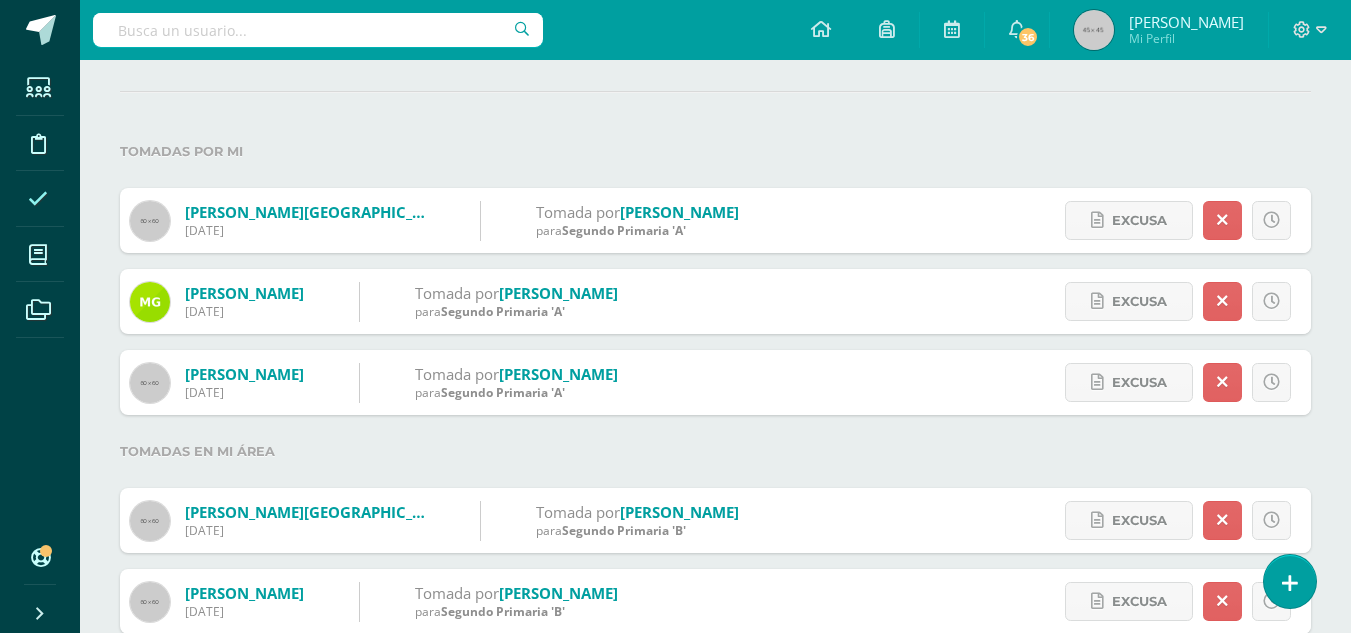 scroll, scrollTop: 0, scrollLeft: 0, axis: both 